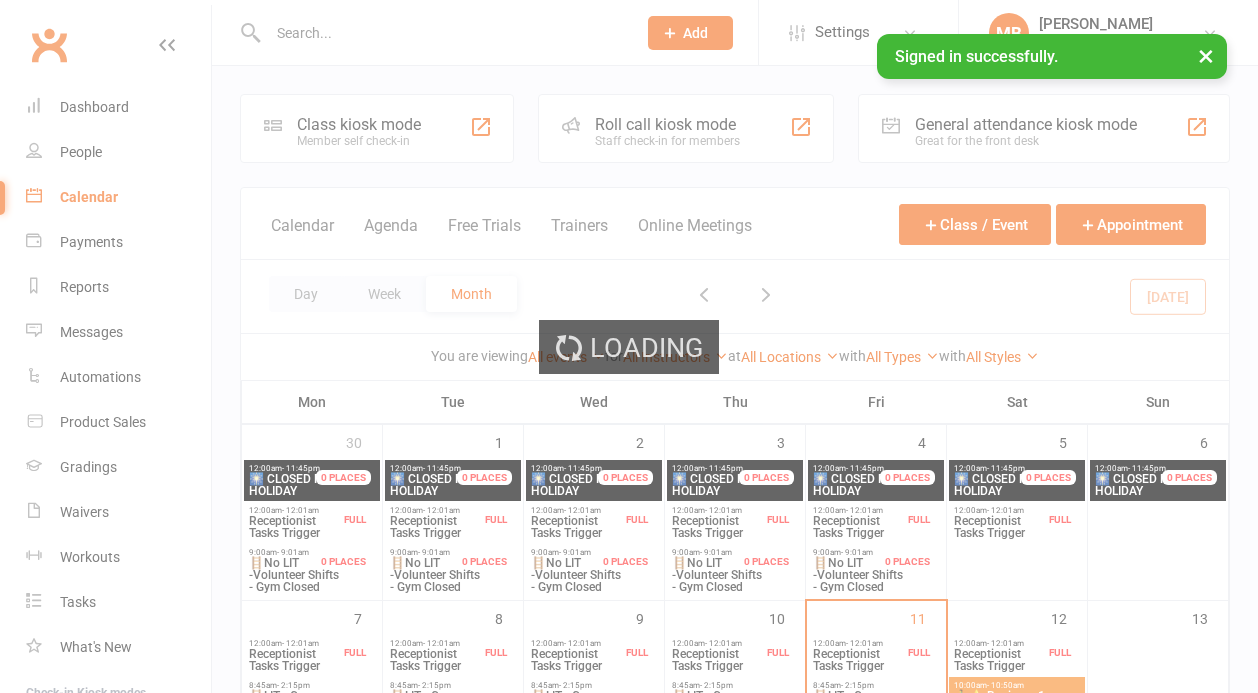 scroll, scrollTop: 0, scrollLeft: 0, axis: both 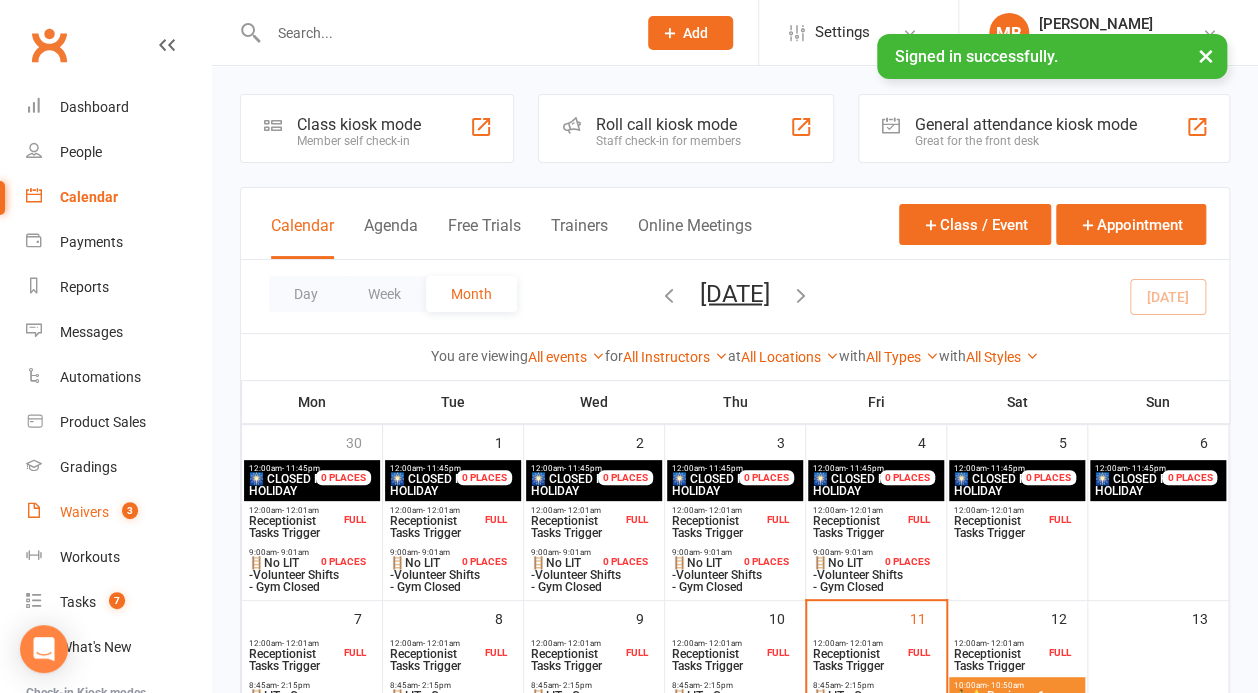 click on "3" at bounding box center (130, 510) 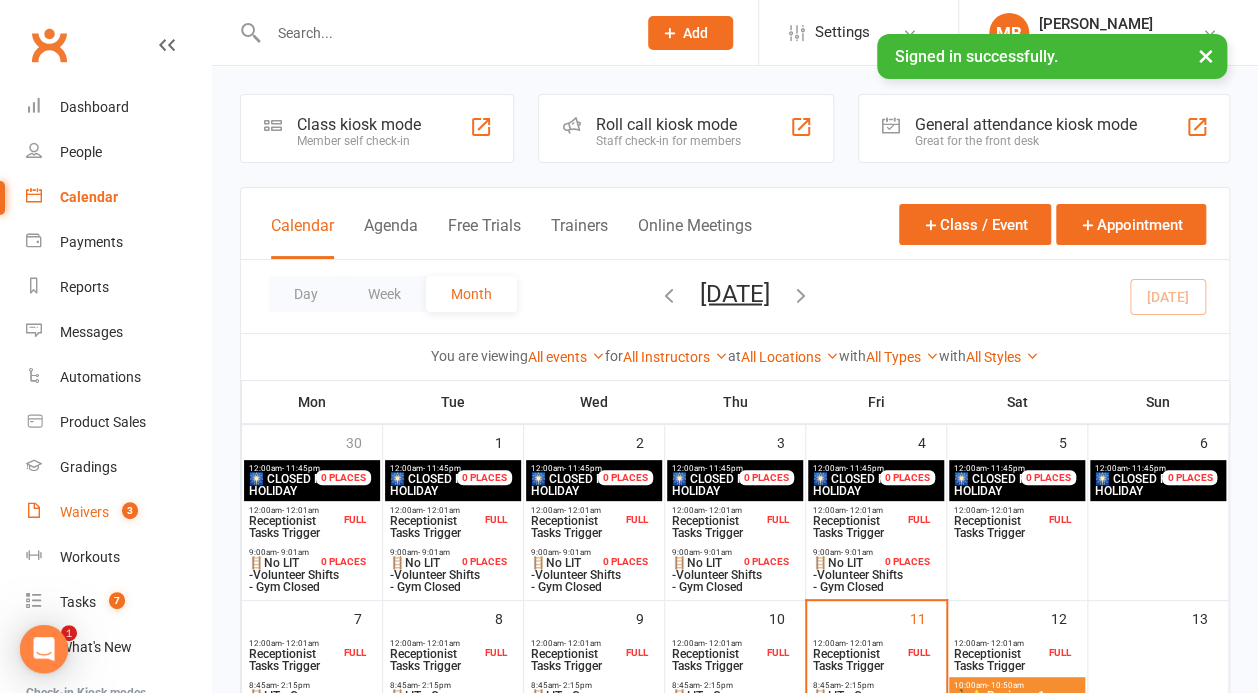 scroll, scrollTop: 0, scrollLeft: 0, axis: both 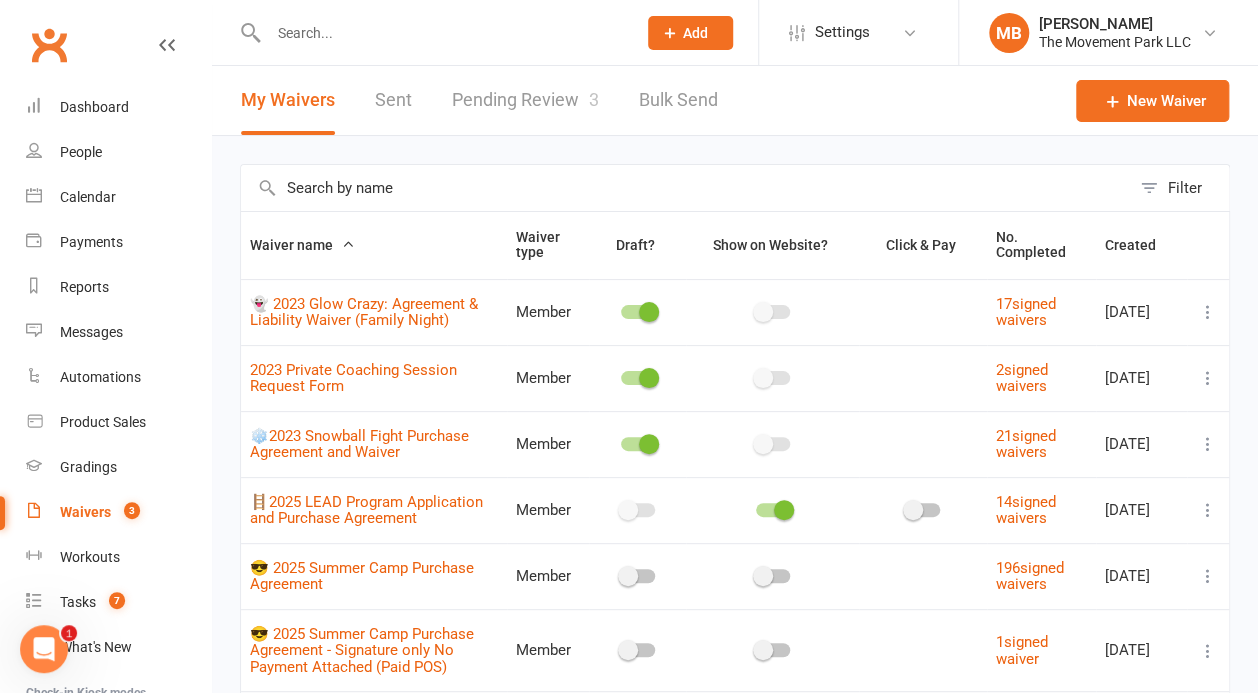 click on "Pending Review 3" at bounding box center [525, 100] 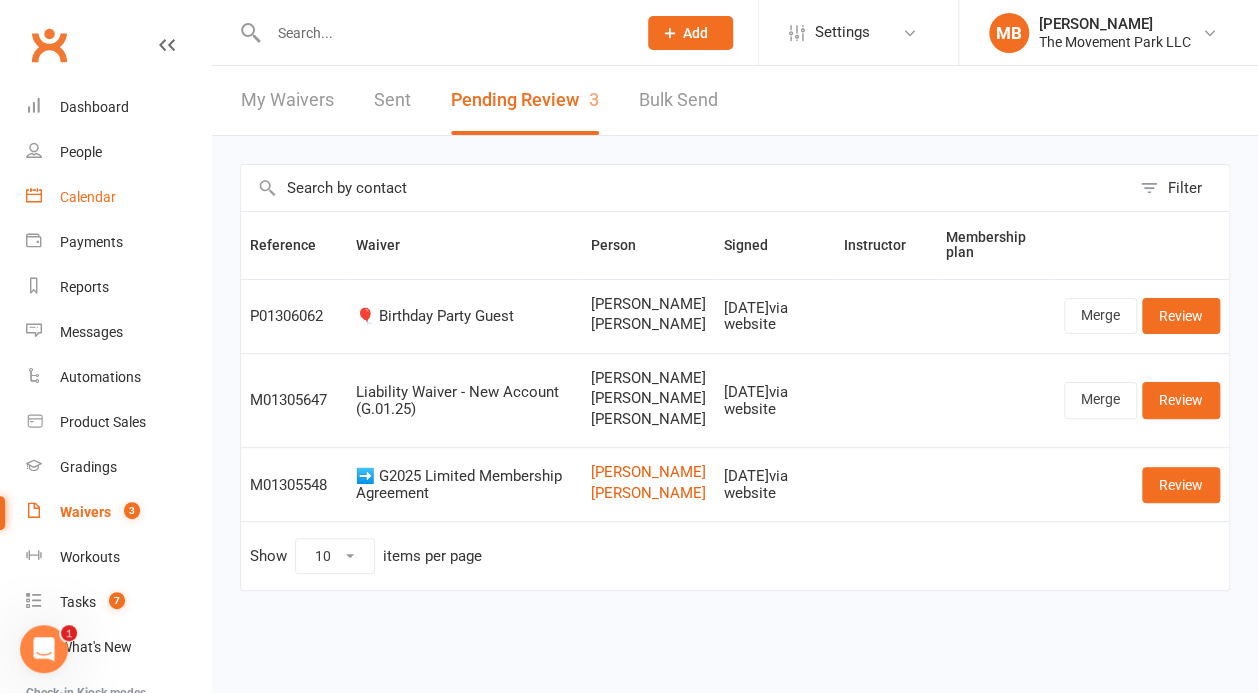 click on "Calendar" at bounding box center (118, 197) 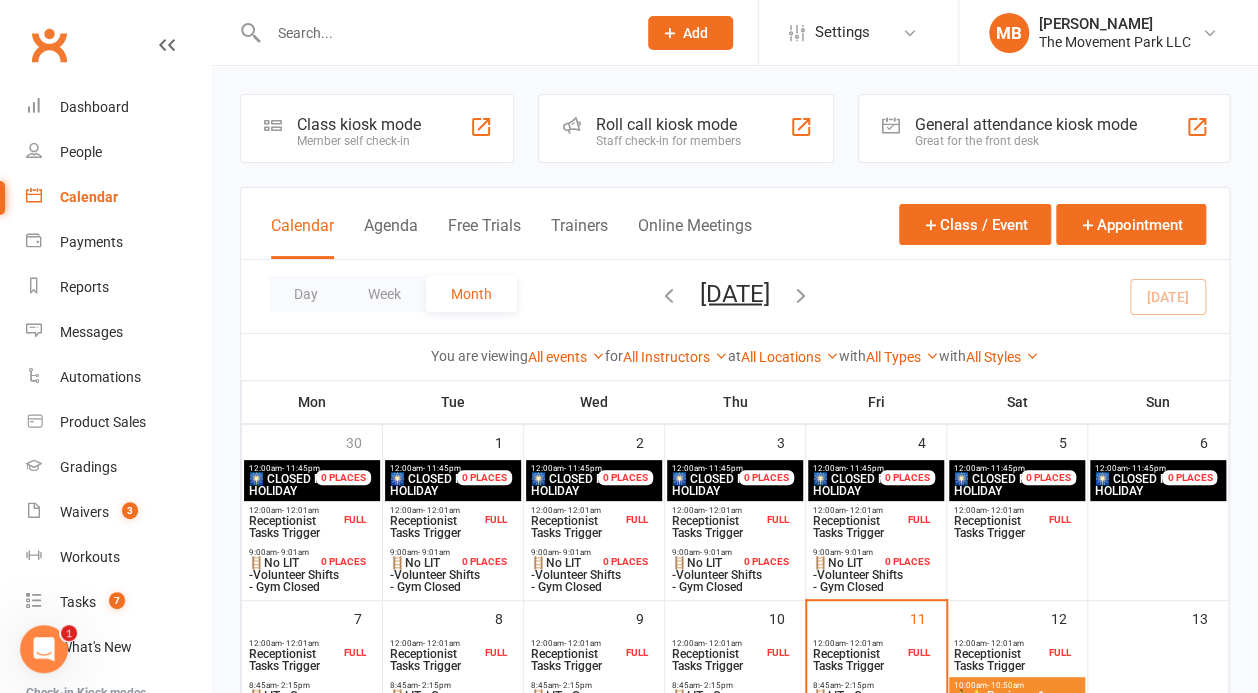 scroll, scrollTop: 592, scrollLeft: 0, axis: vertical 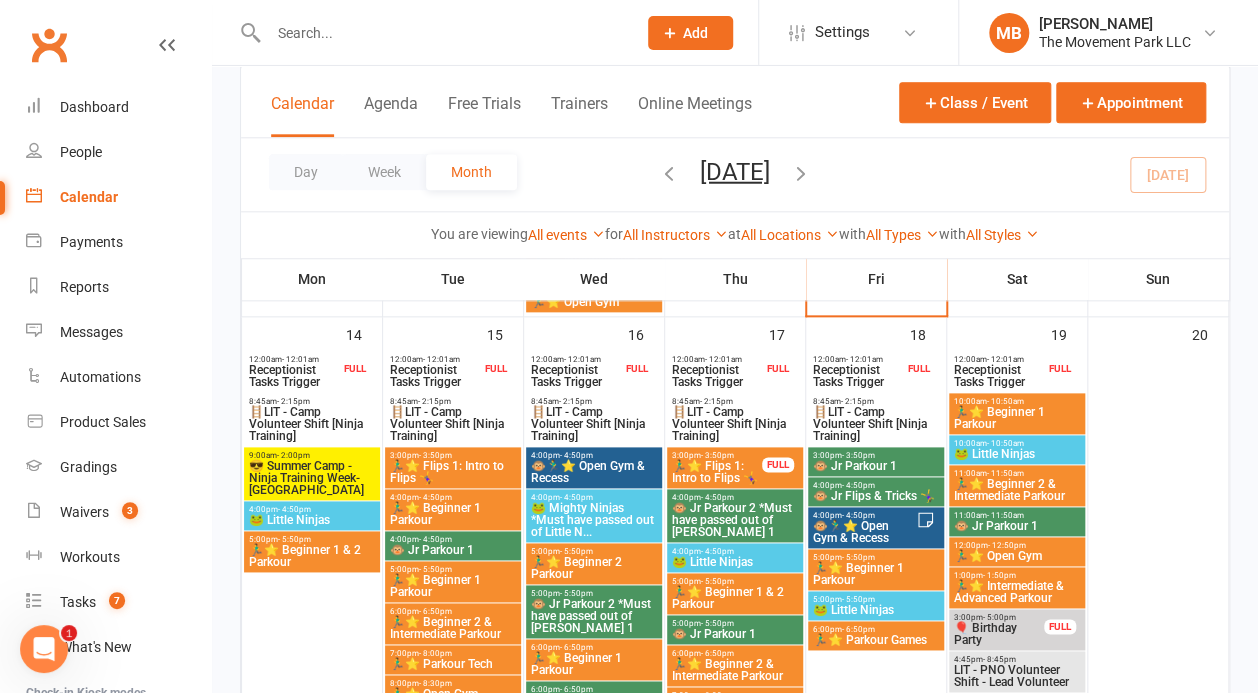 click on "😎 Summer Camp - Ninja Training Week-[GEOGRAPHIC_DATA]" at bounding box center (312, 478) 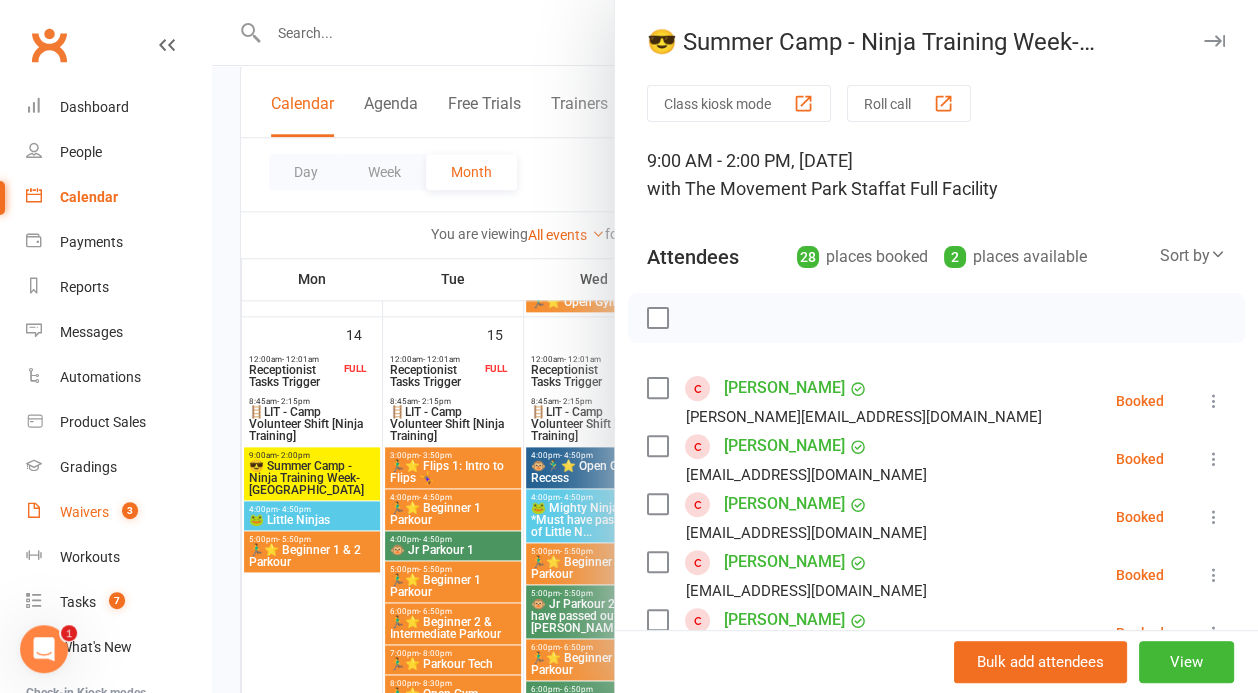 click on "Waivers" at bounding box center [84, 512] 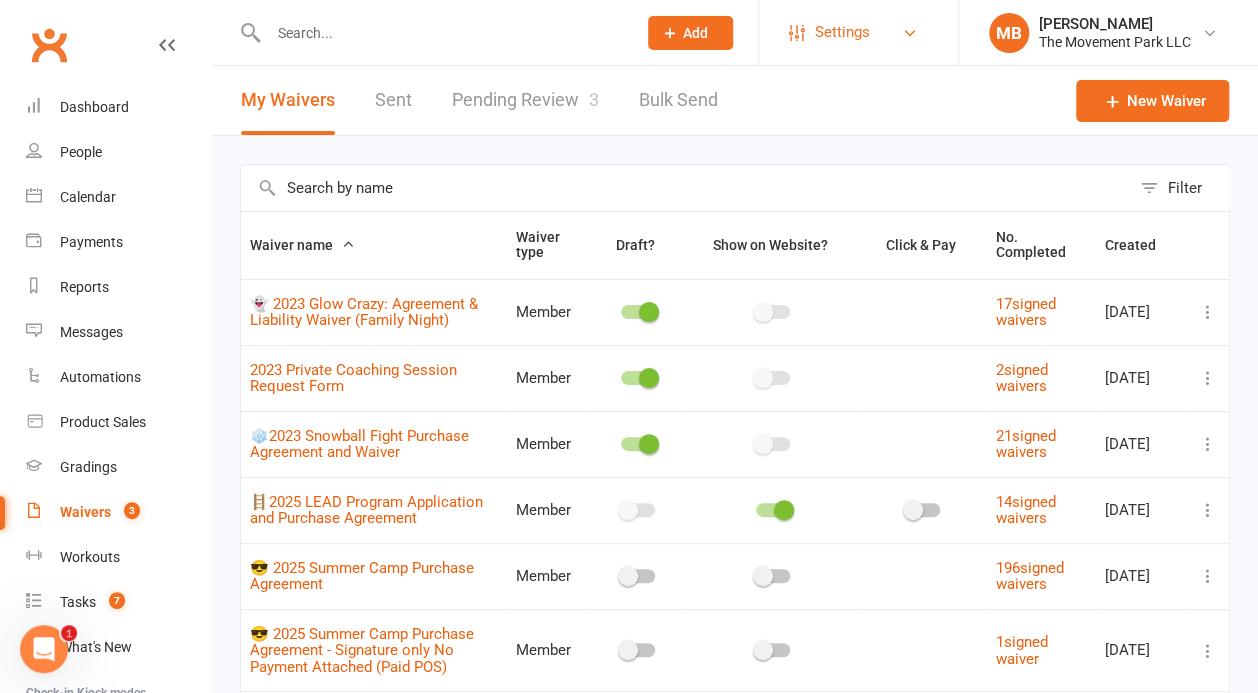 click on "Settings" at bounding box center [858, 32] 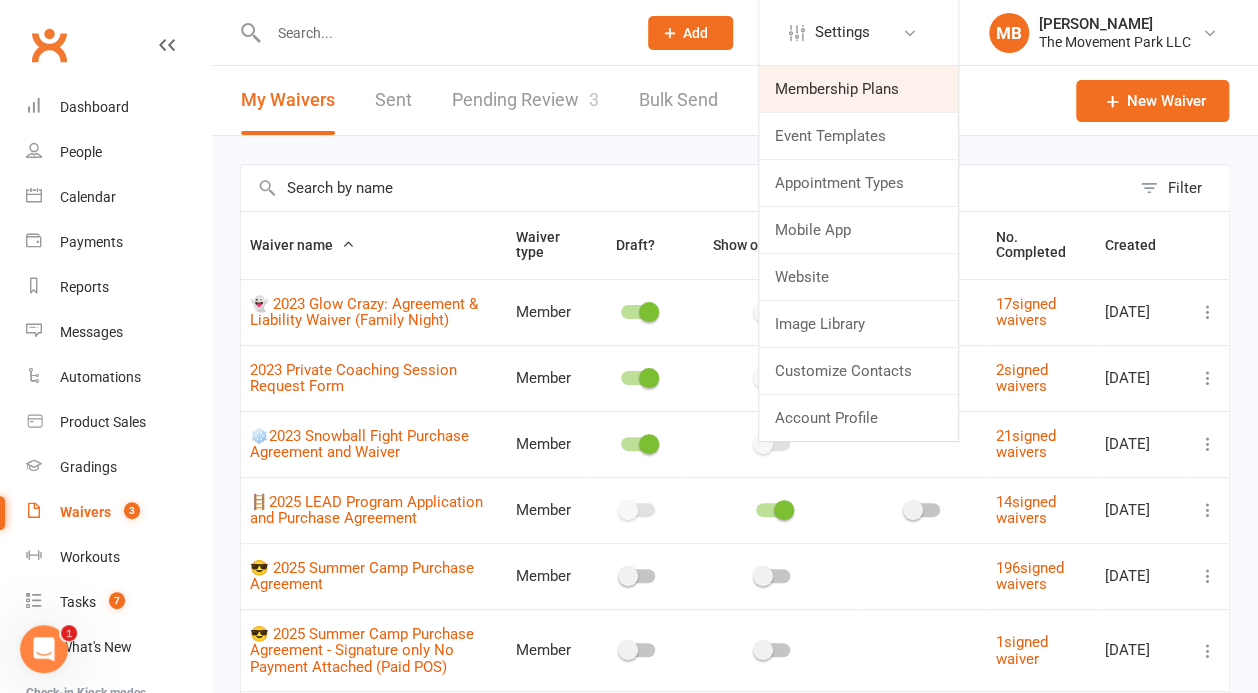 click on "Membership Plans" at bounding box center (858, 89) 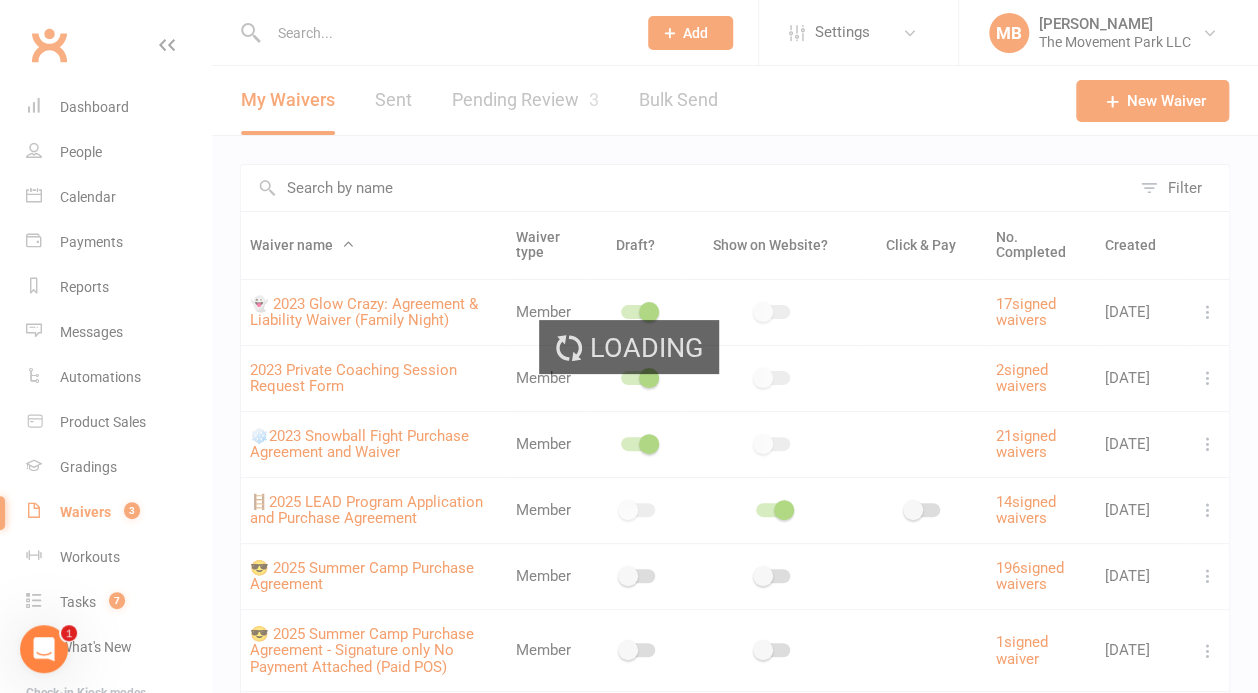 select on "100" 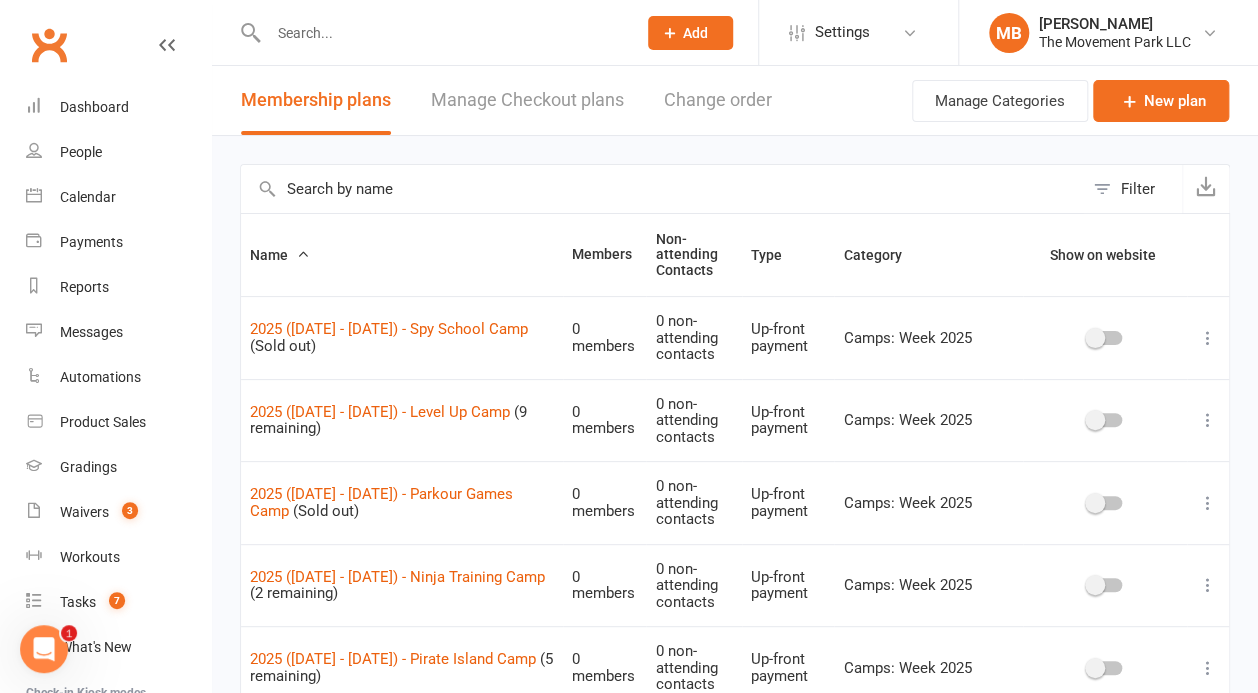 click on "Membership plans Manage Checkout plans Change order Manage Categories New plan" at bounding box center (735, 101) 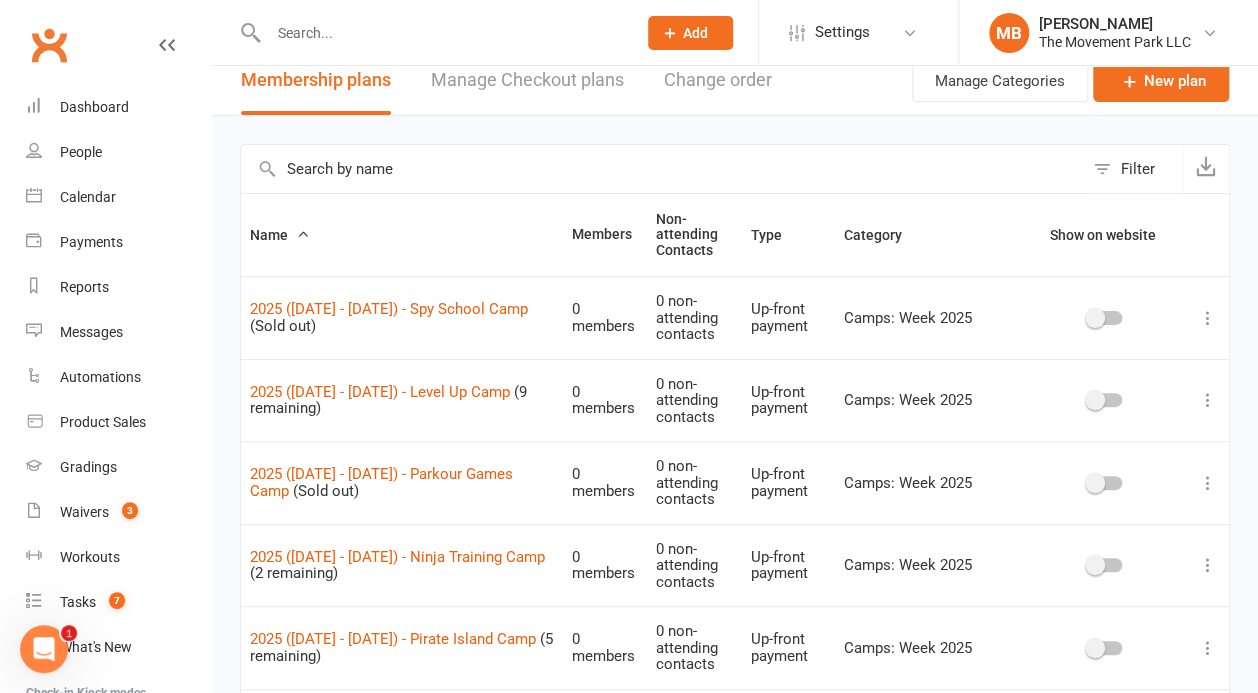 scroll, scrollTop: 0, scrollLeft: 0, axis: both 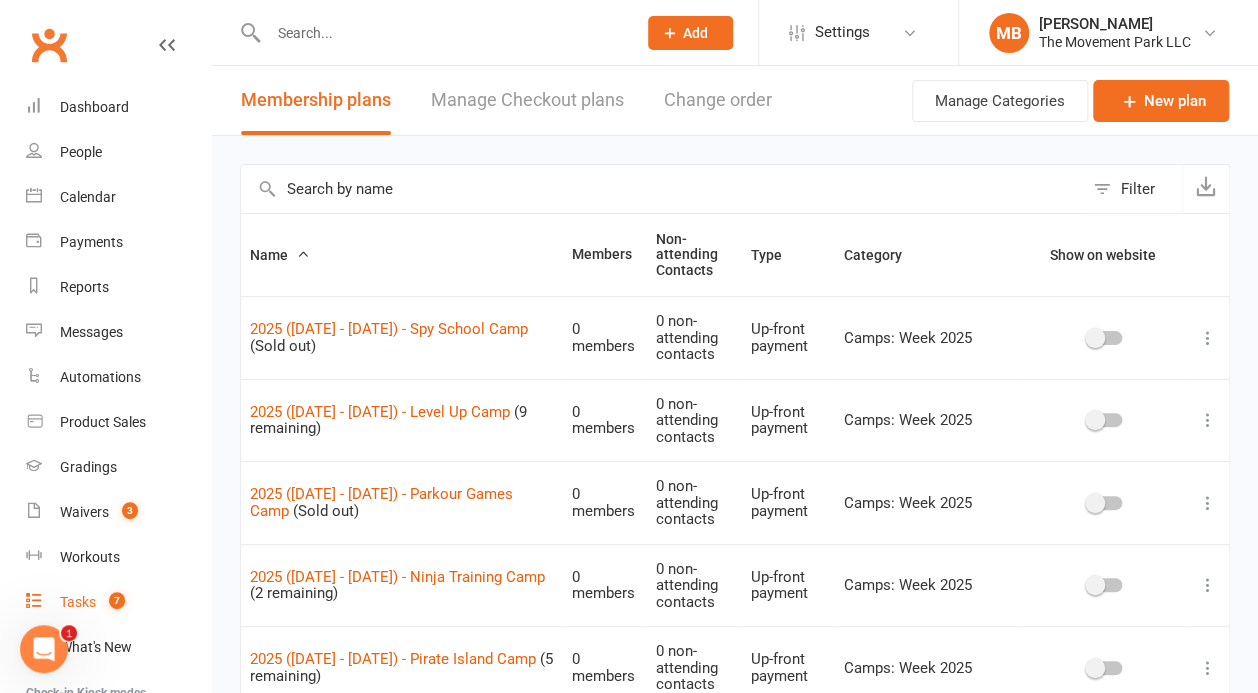 click on "Tasks" at bounding box center [78, 602] 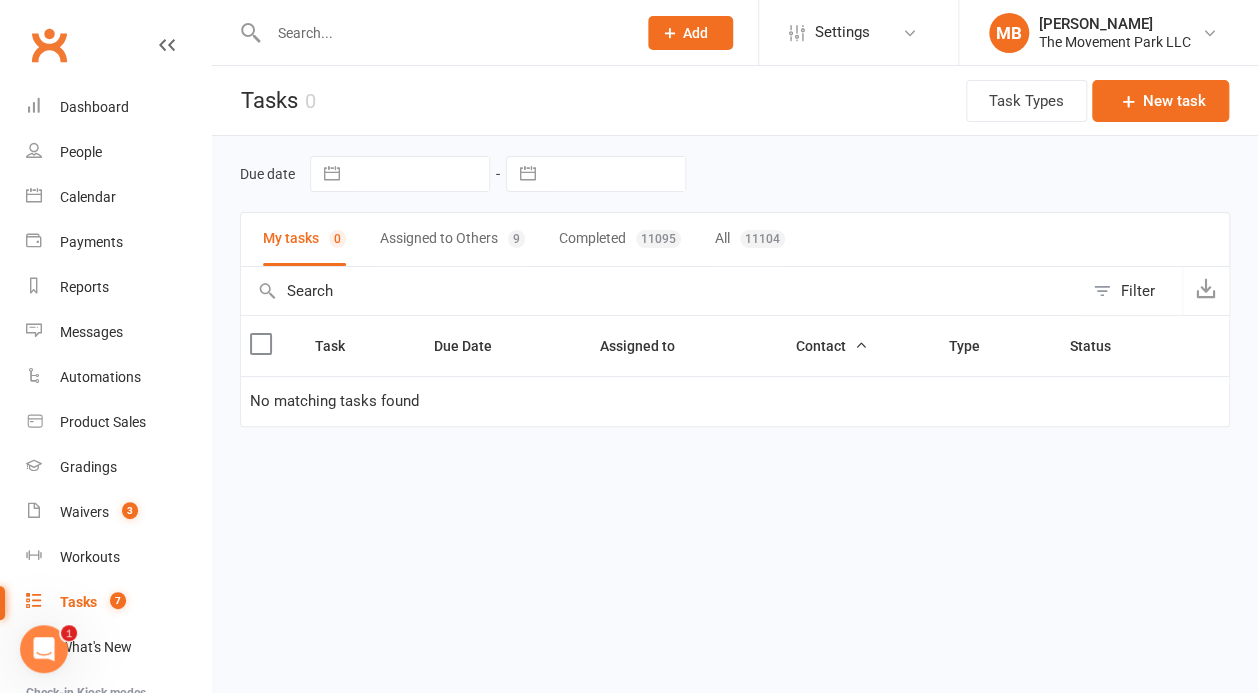 click on "Assigned to Others 9" at bounding box center [452, 239] 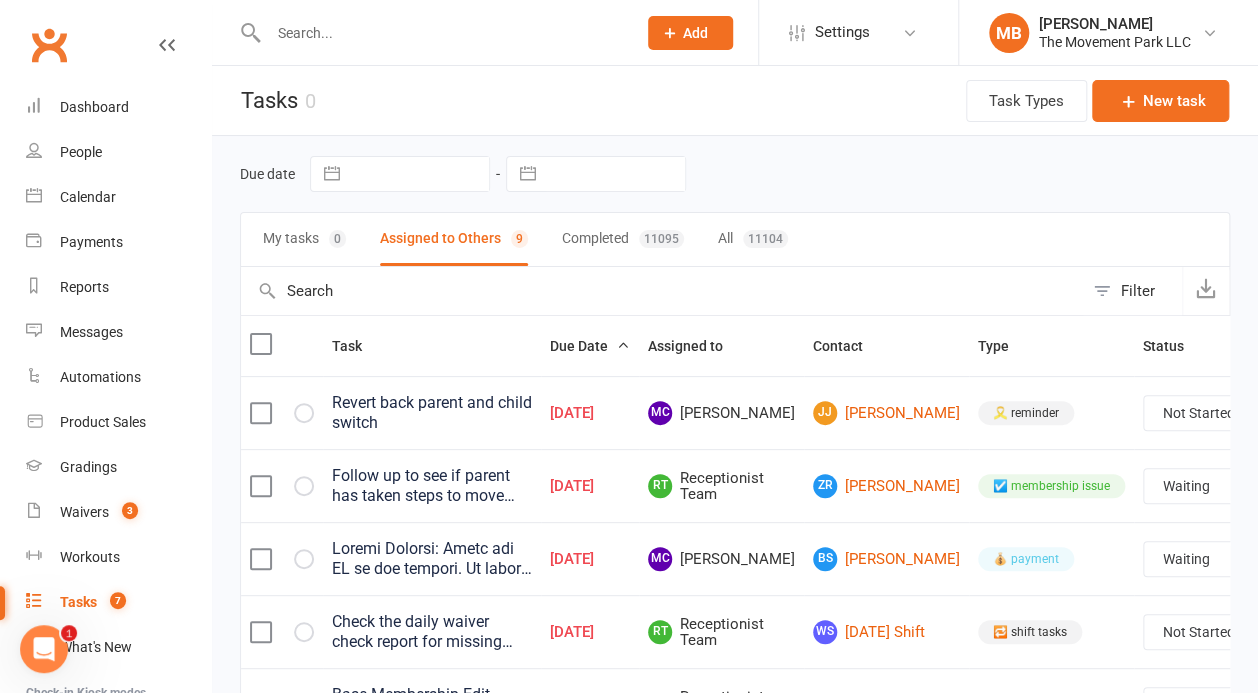 select on "waiting" 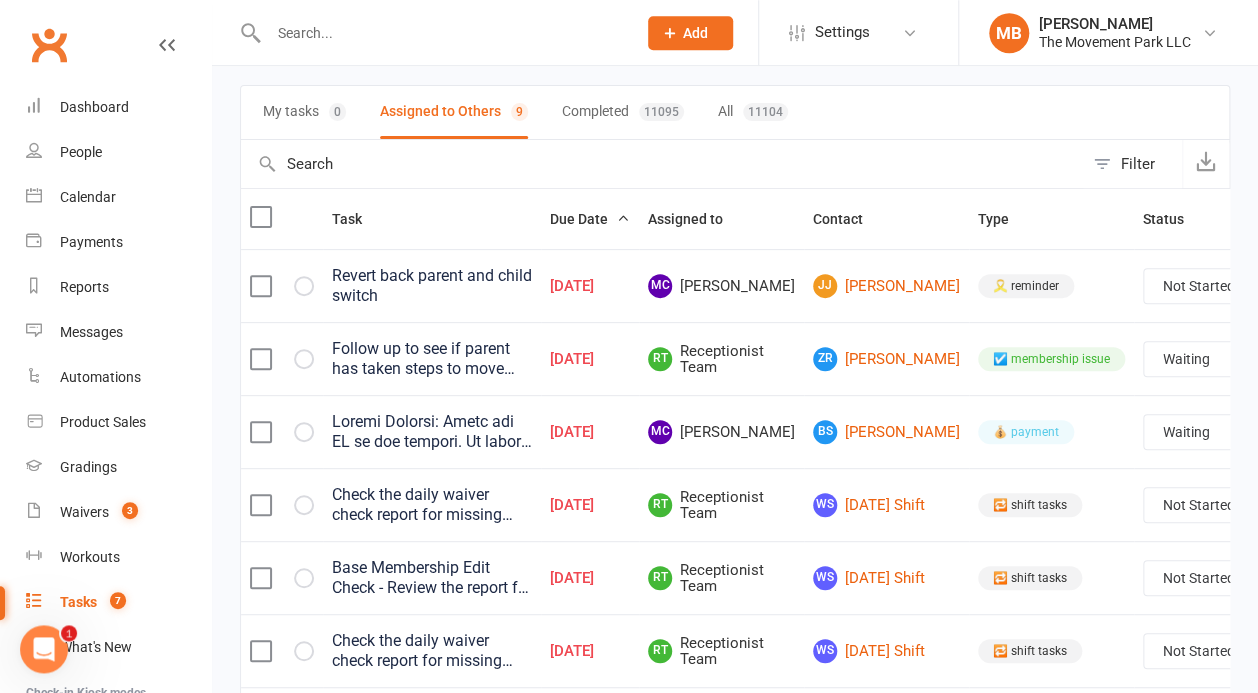 scroll, scrollTop: 156, scrollLeft: 0, axis: vertical 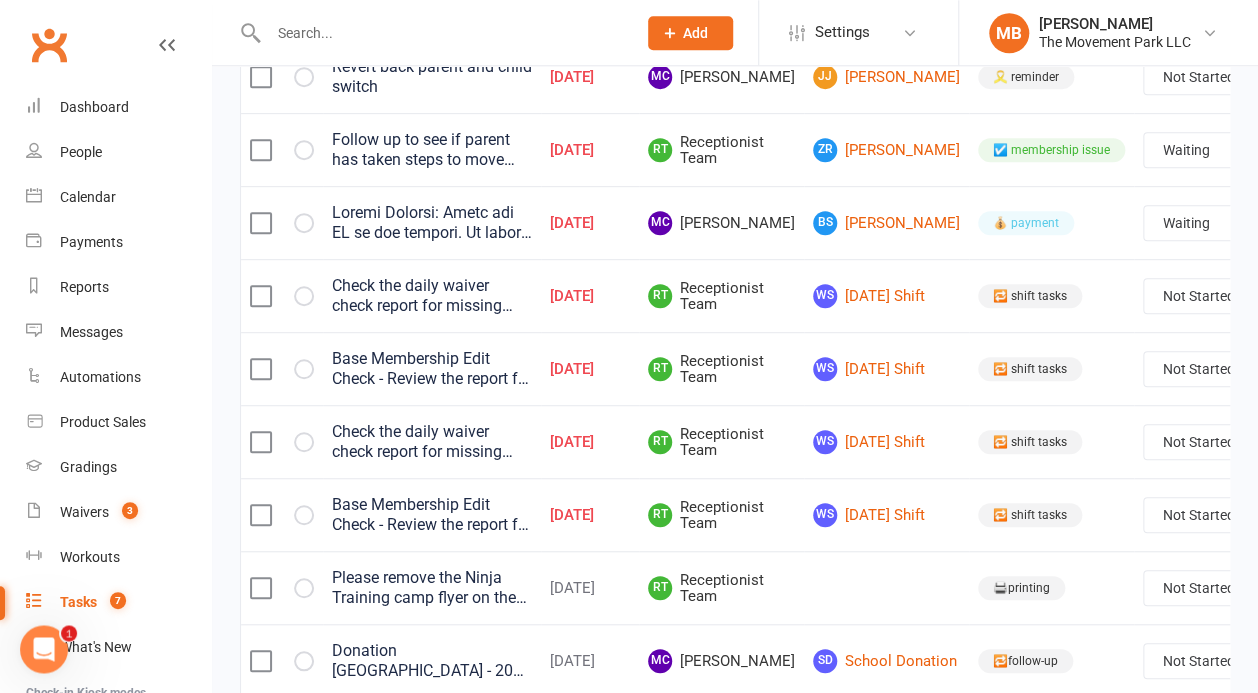 click at bounding box center (260, 296) 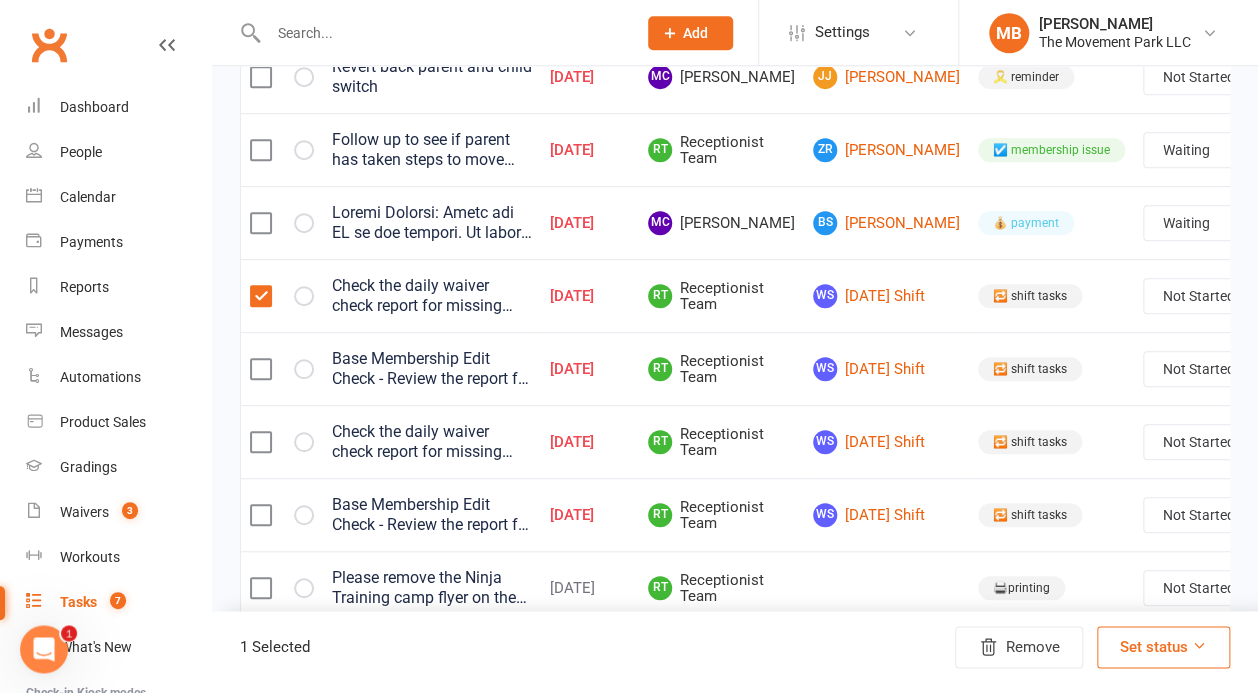 click at bounding box center (260, 369) 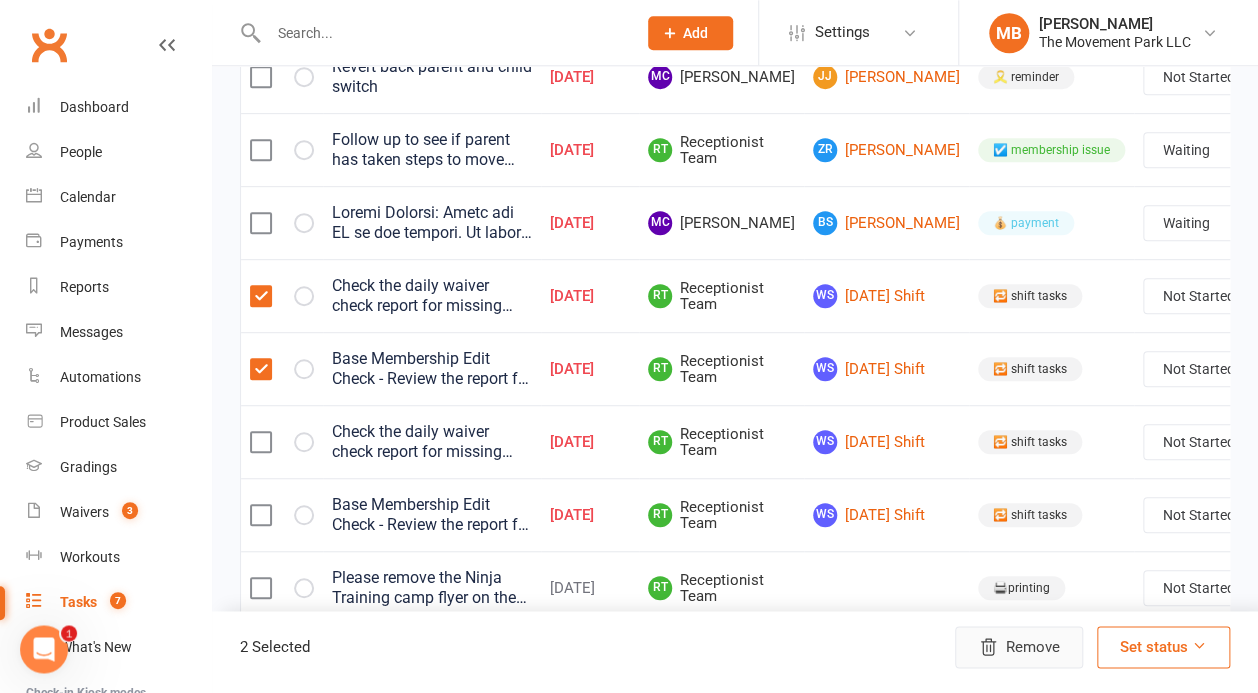 click on "Remove" at bounding box center [1019, 647] 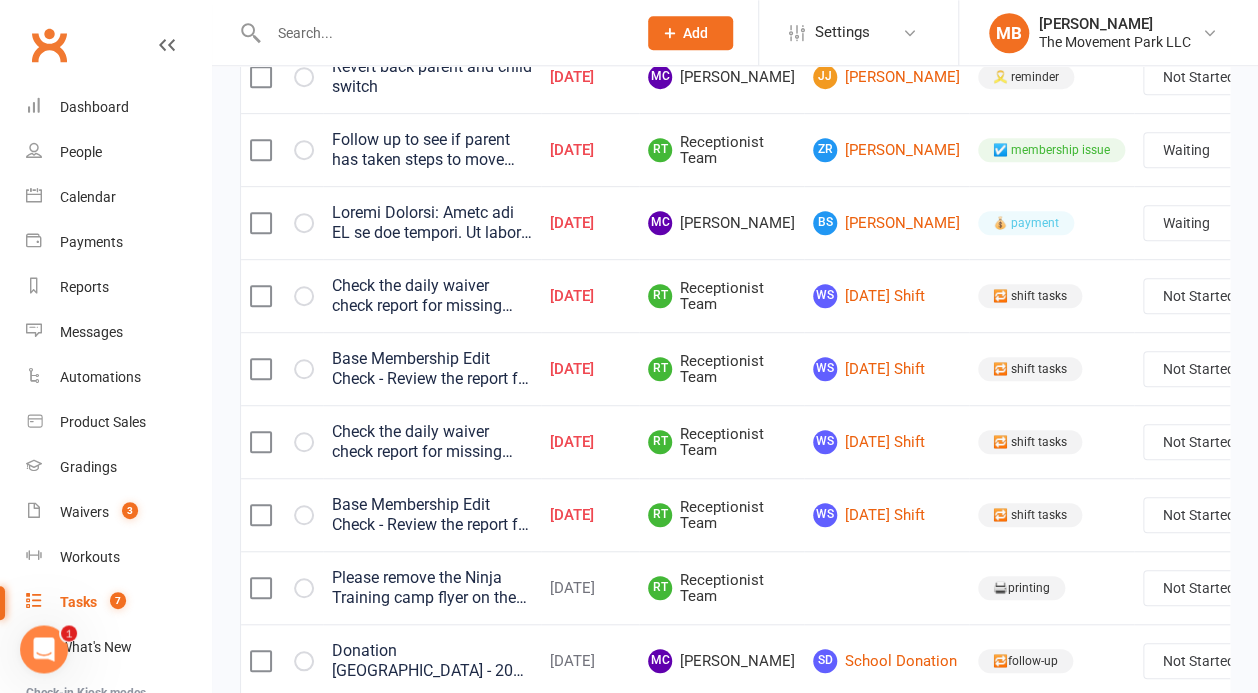 scroll, scrollTop: 276, scrollLeft: 0, axis: vertical 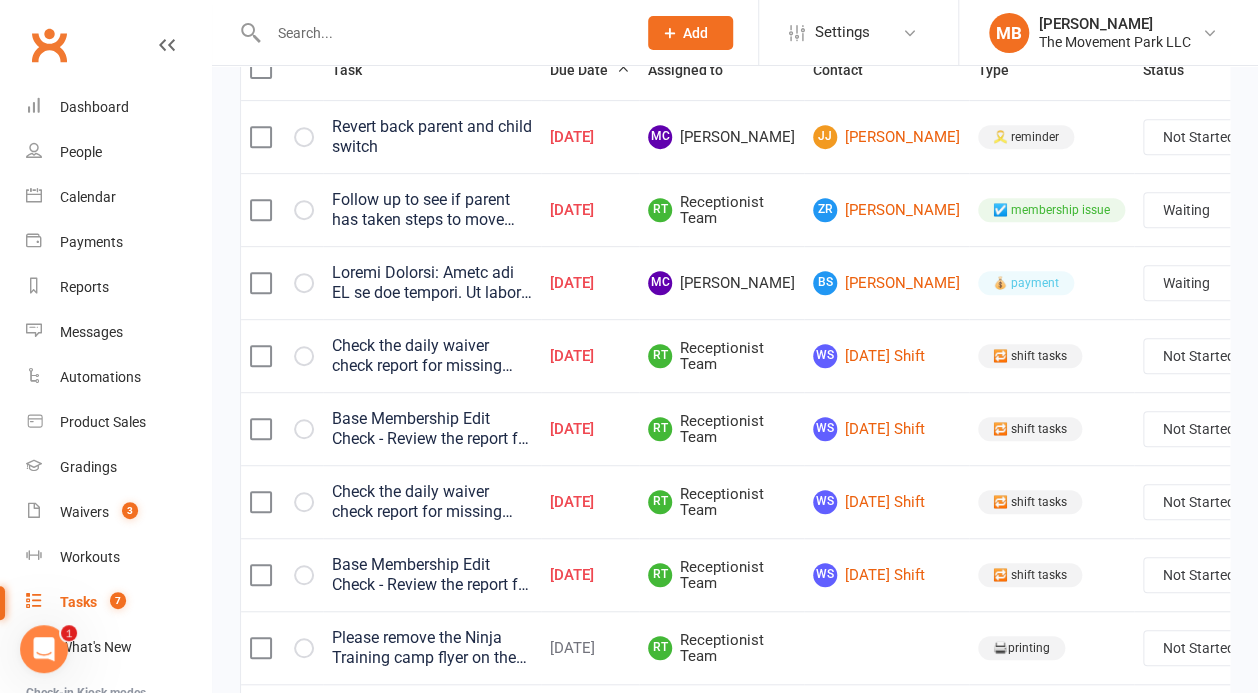 select on "waiting" 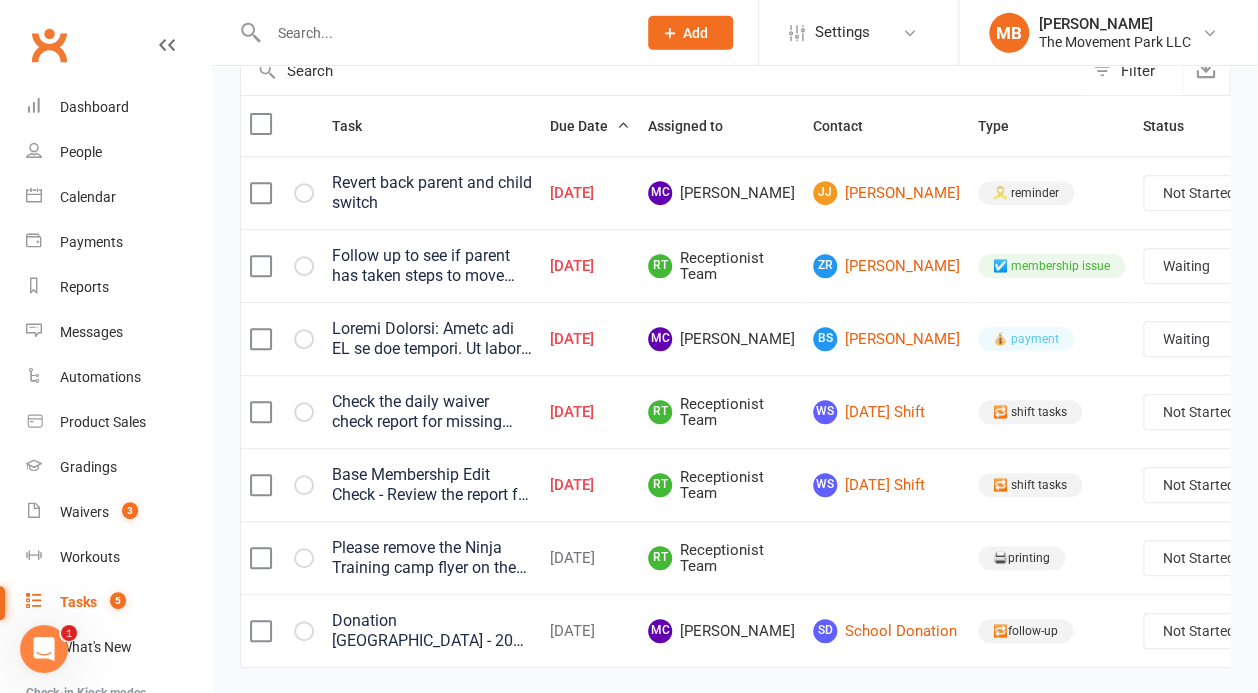 scroll, scrollTop: 204, scrollLeft: 0, axis: vertical 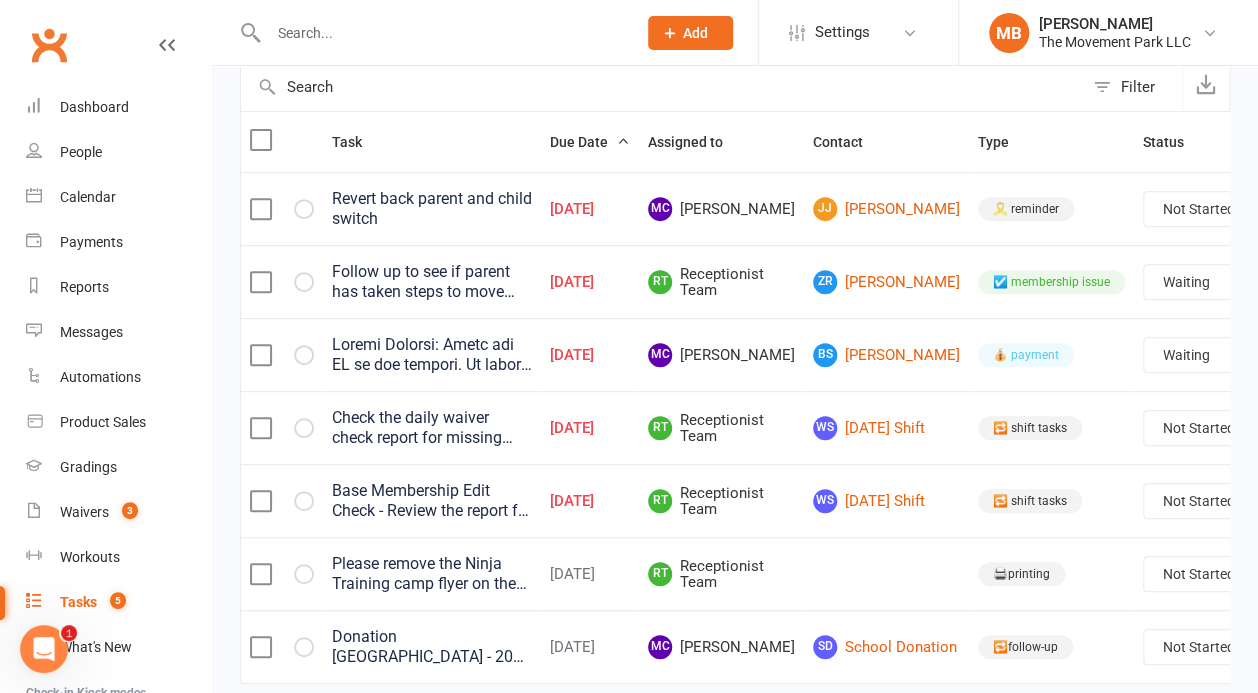 drag, startPoint x: 1256, startPoint y: 556, endPoint x: 1239, endPoint y: 475, distance: 82.764725 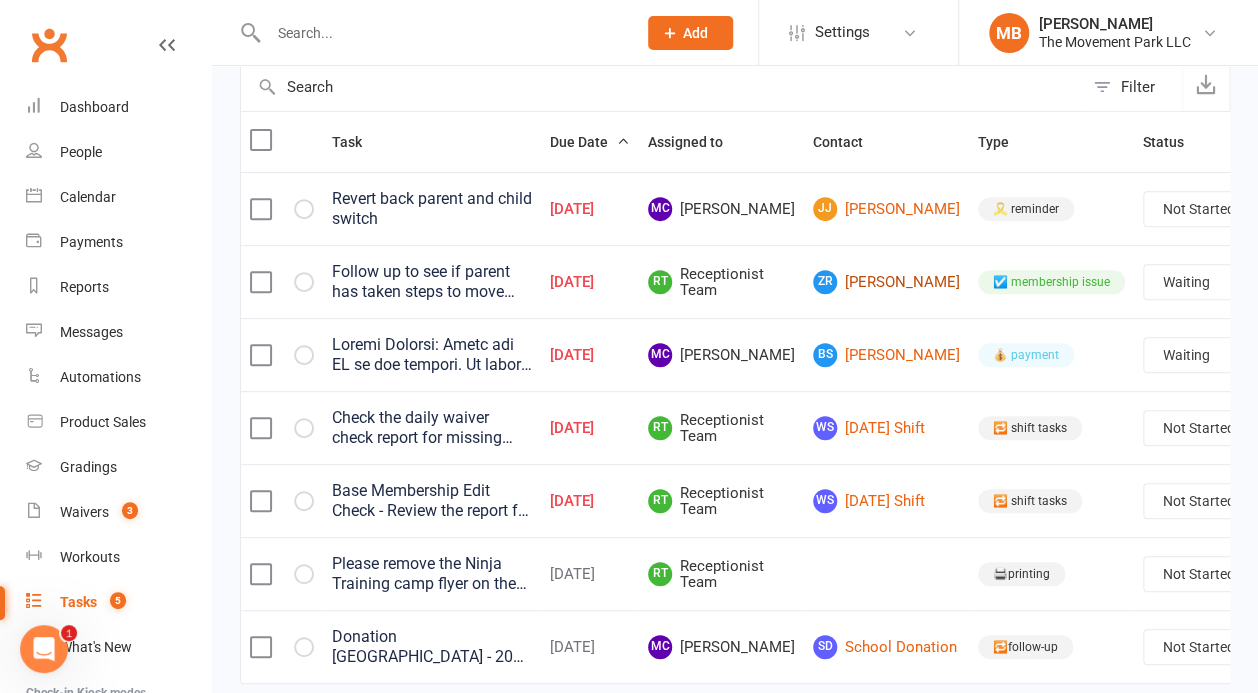 click on "ZR [PERSON_NAME]" at bounding box center [886, 282] 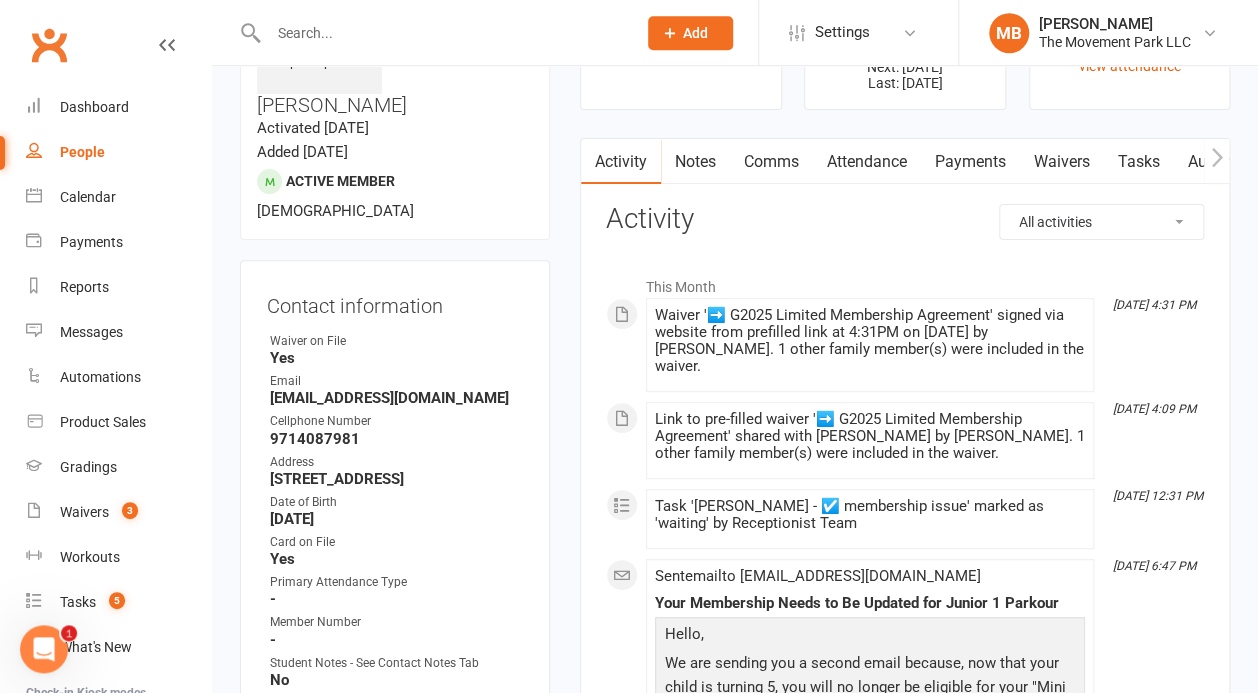 scroll, scrollTop: 134, scrollLeft: 0, axis: vertical 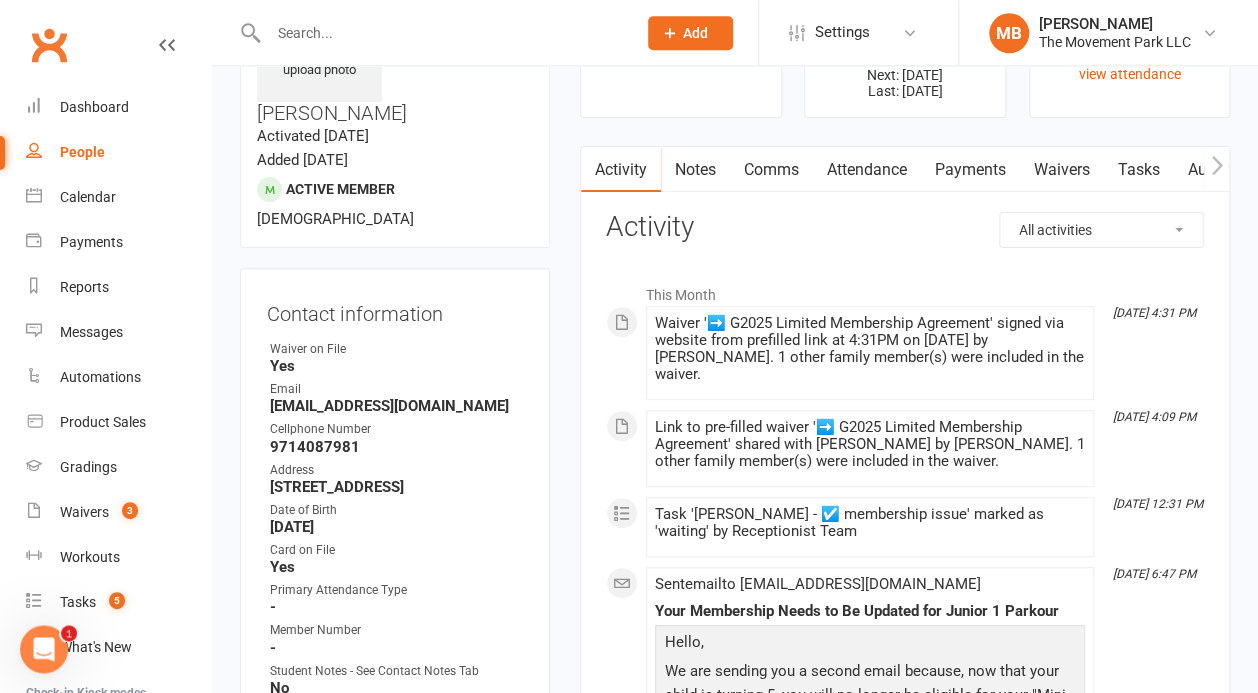 click on "Waivers" at bounding box center (1062, 170) 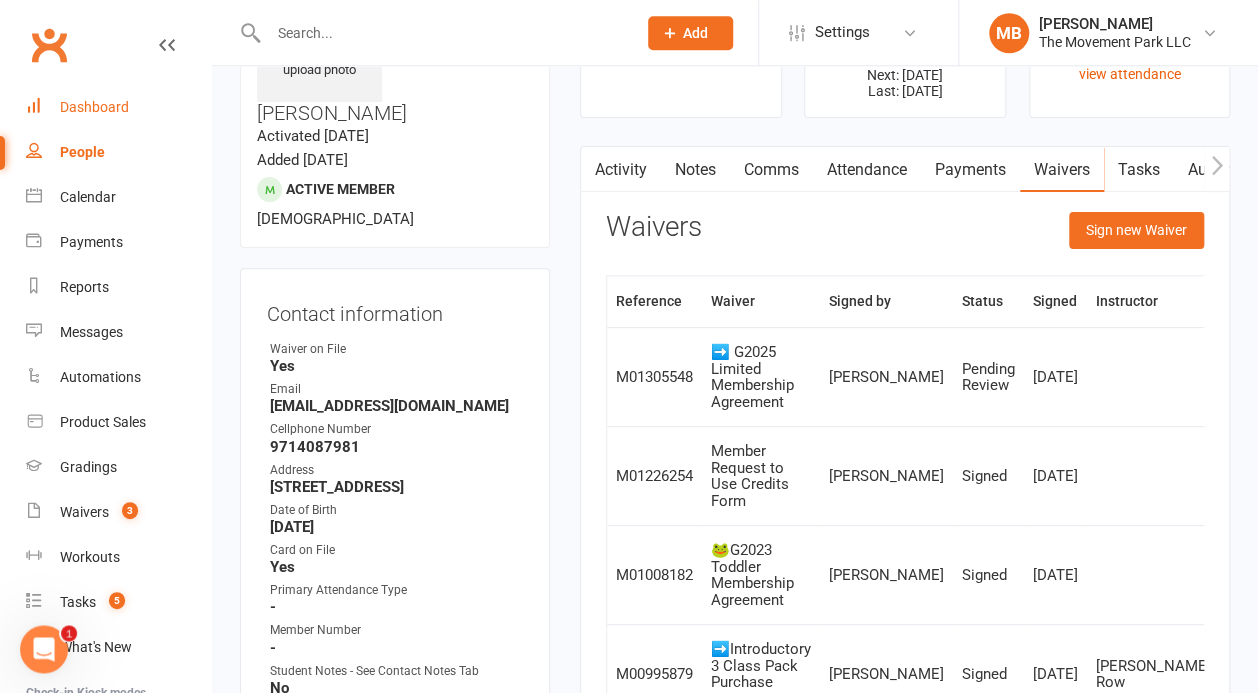 click on "Dashboard" at bounding box center [94, 107] 